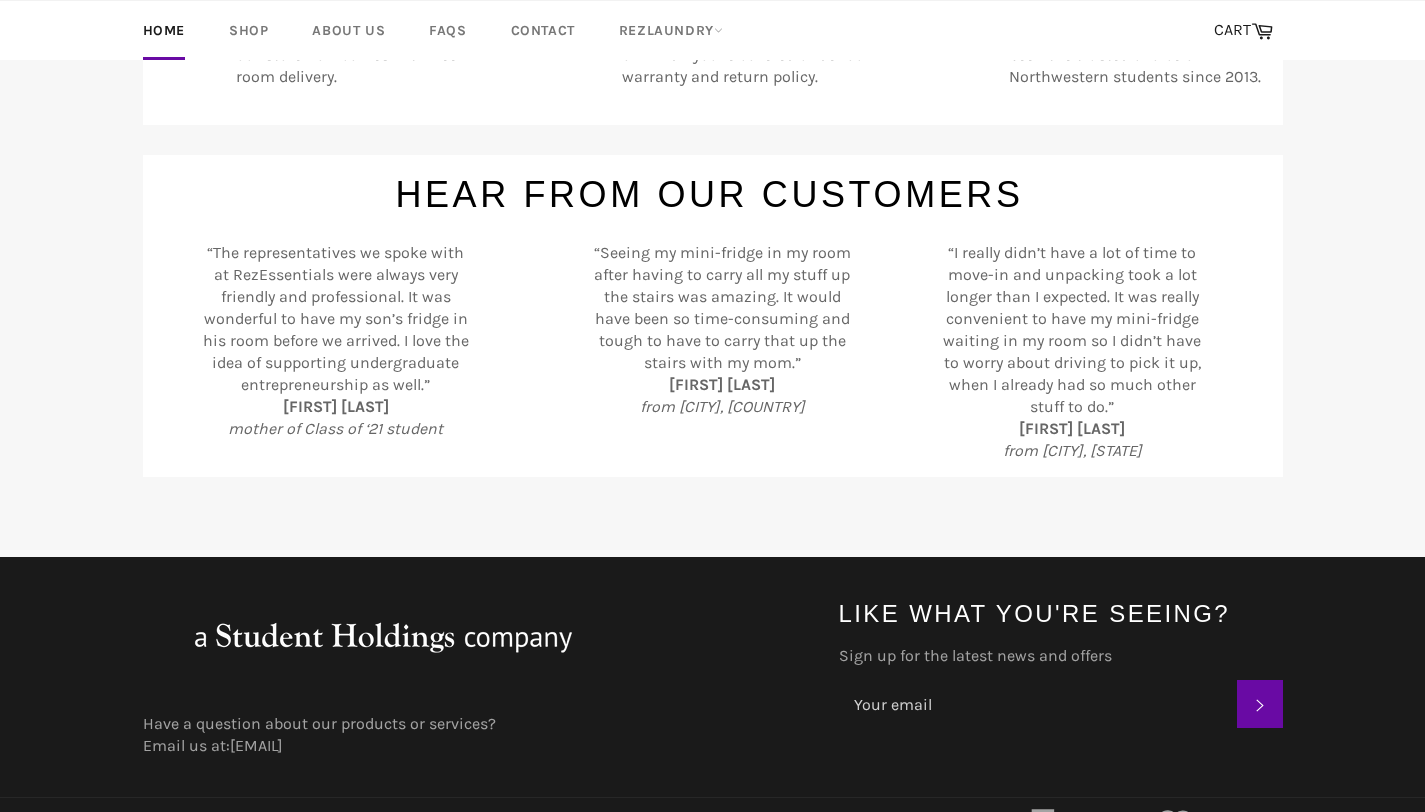 scroll, scrollTop: 917, scrollLeft: 0, axis: vertical 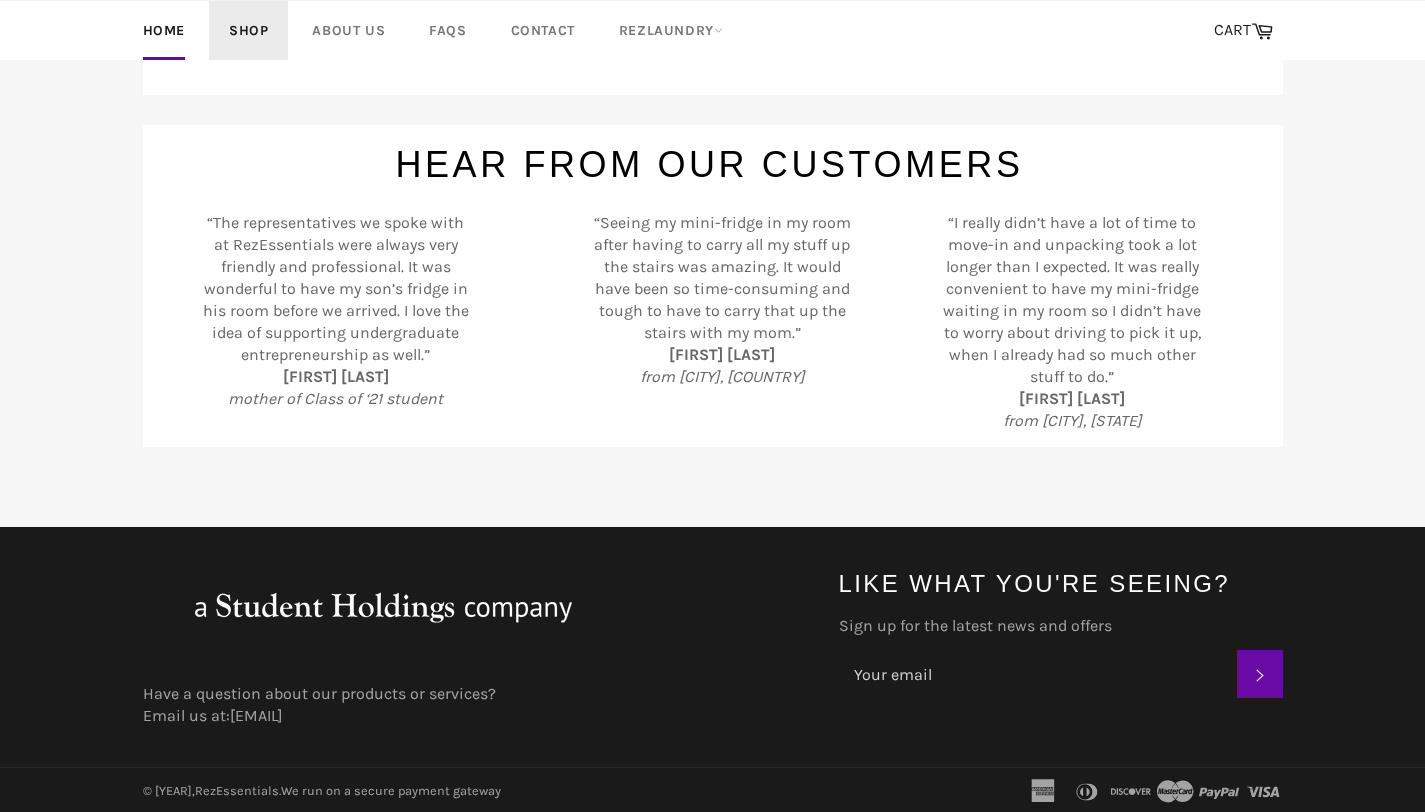 click on "Shop" at bounding box center [248, 30] 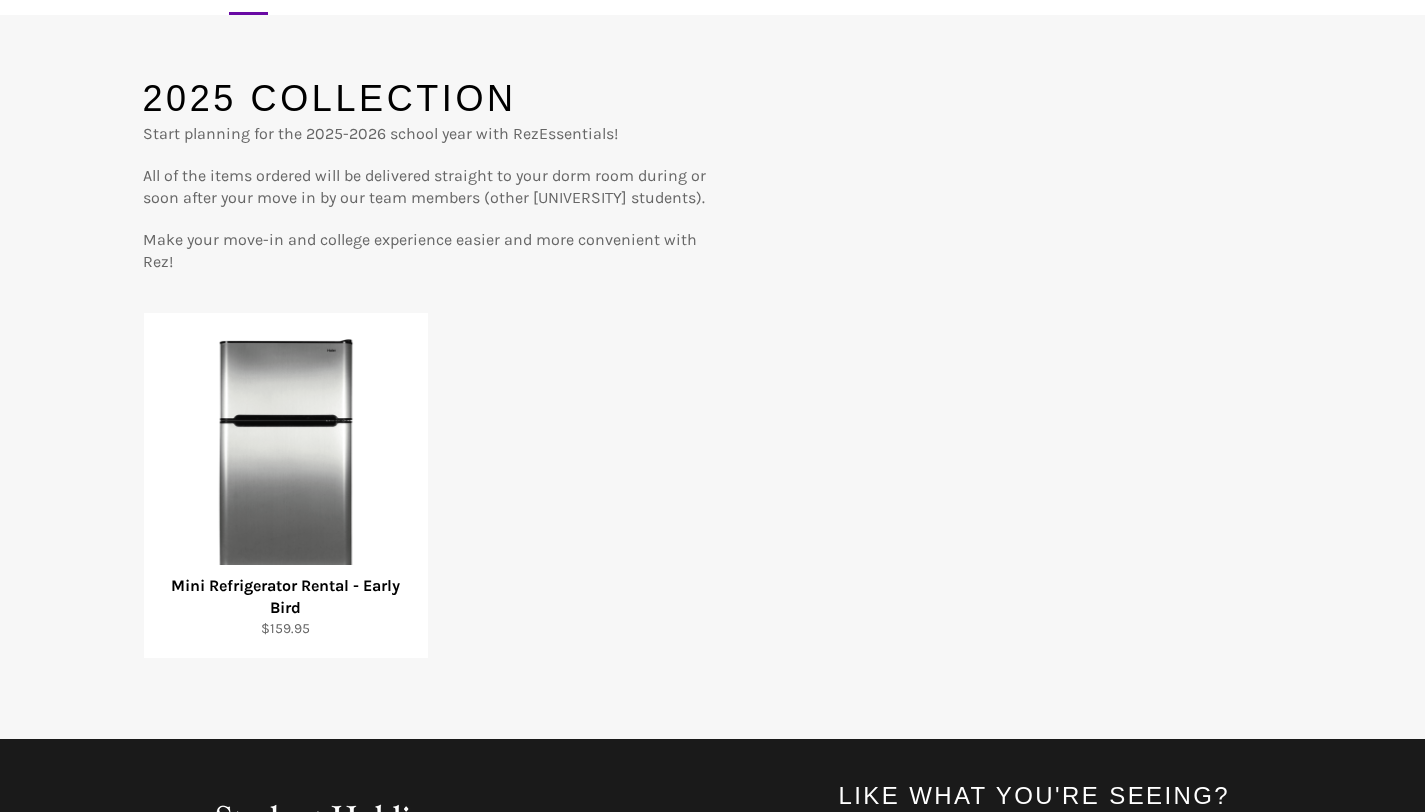 scroll, scrollTop: 167, scrollLeft: 0, axis: vertical 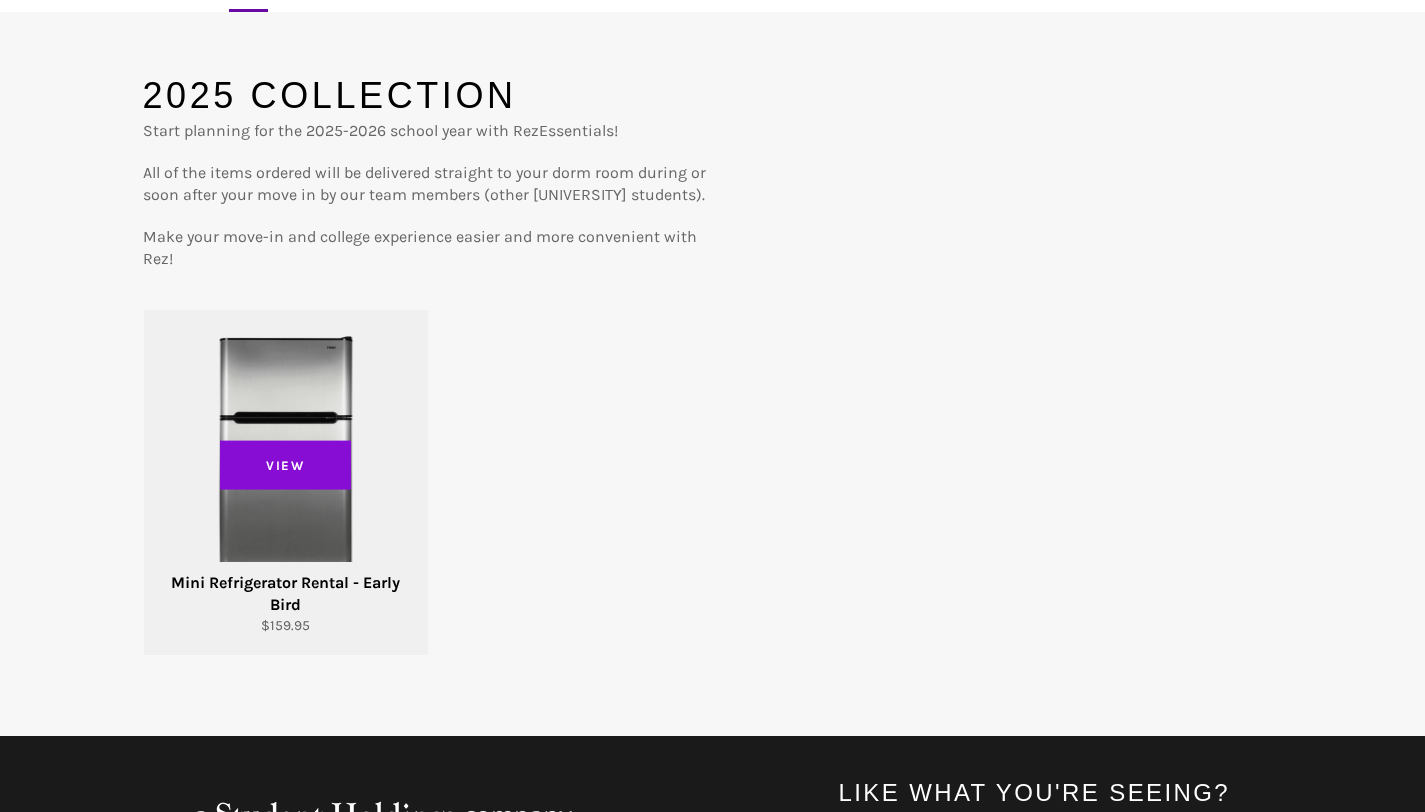 click on "View" at bounding box center (286, 465) 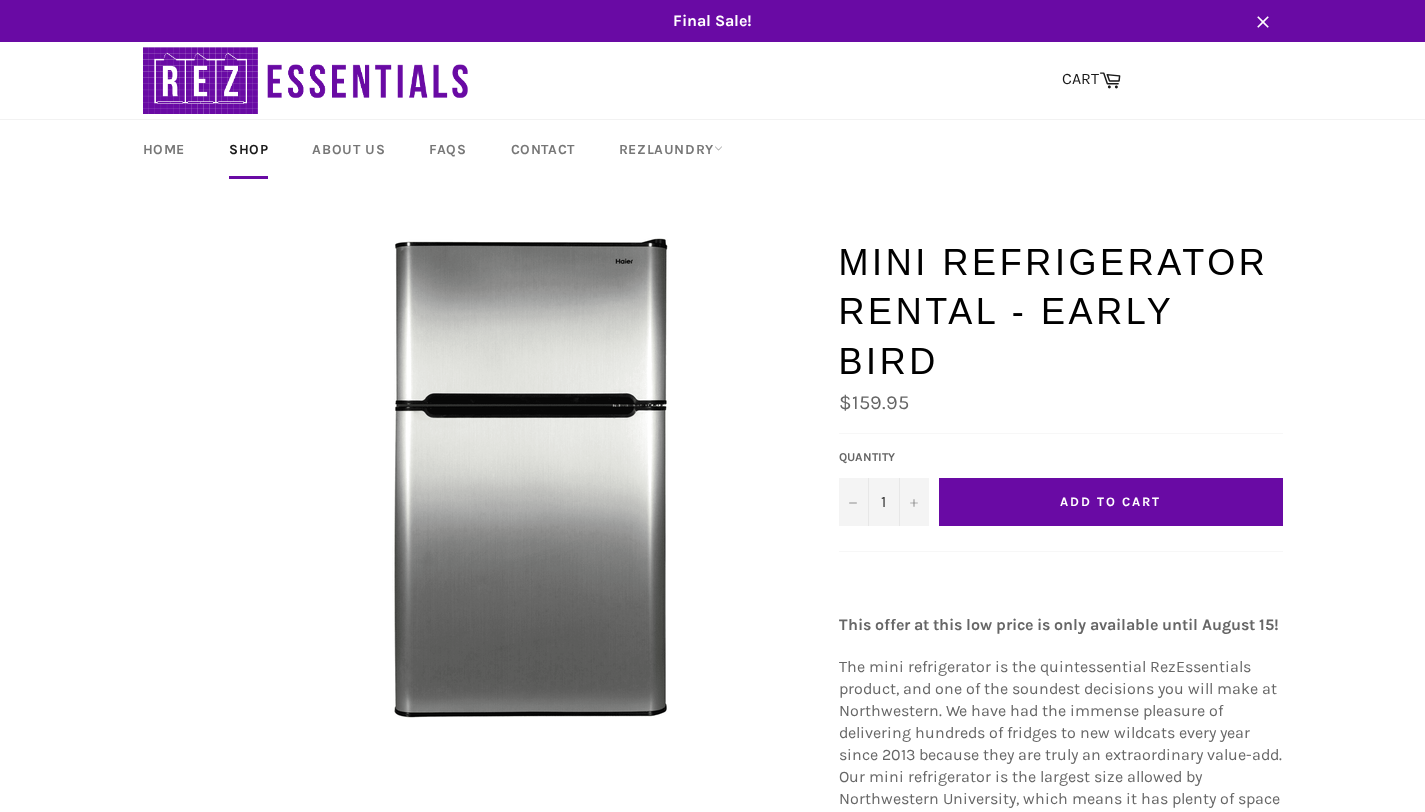 scroll, scrollTop: 0, scrollLeft: 0, axis: both 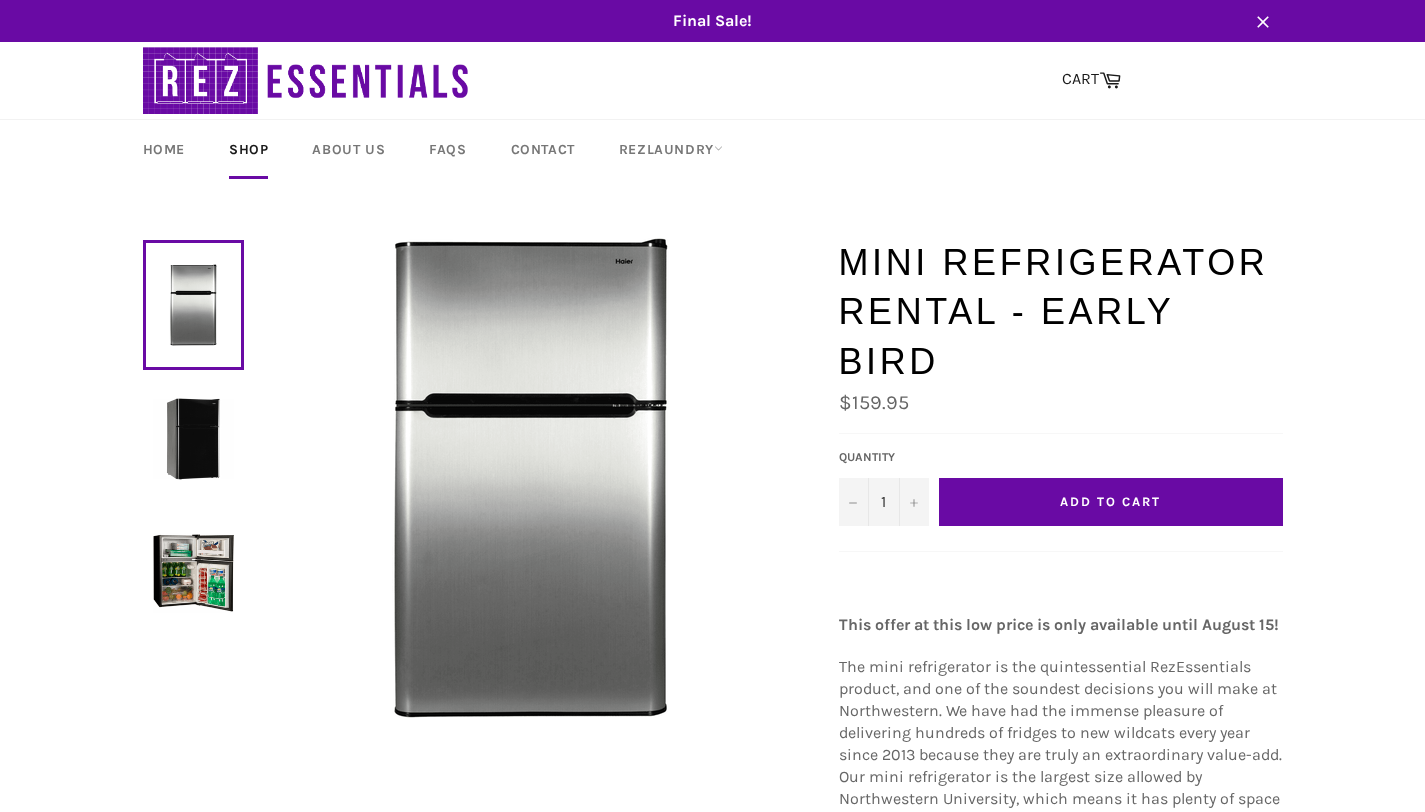 click on "Add to Cart" at bounding box center [1111, 502] 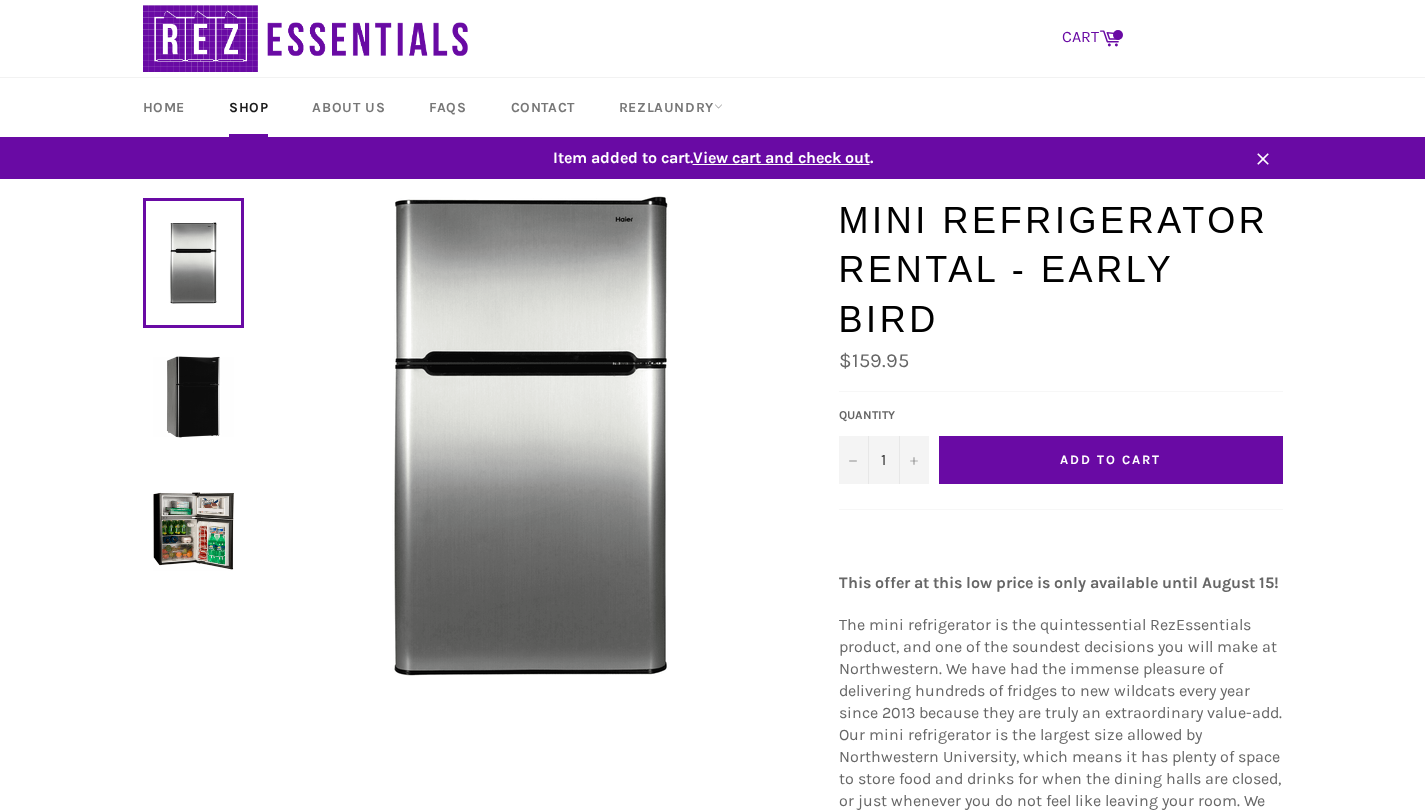 click on "CART
Cart" at bounding box center (1091, 38) 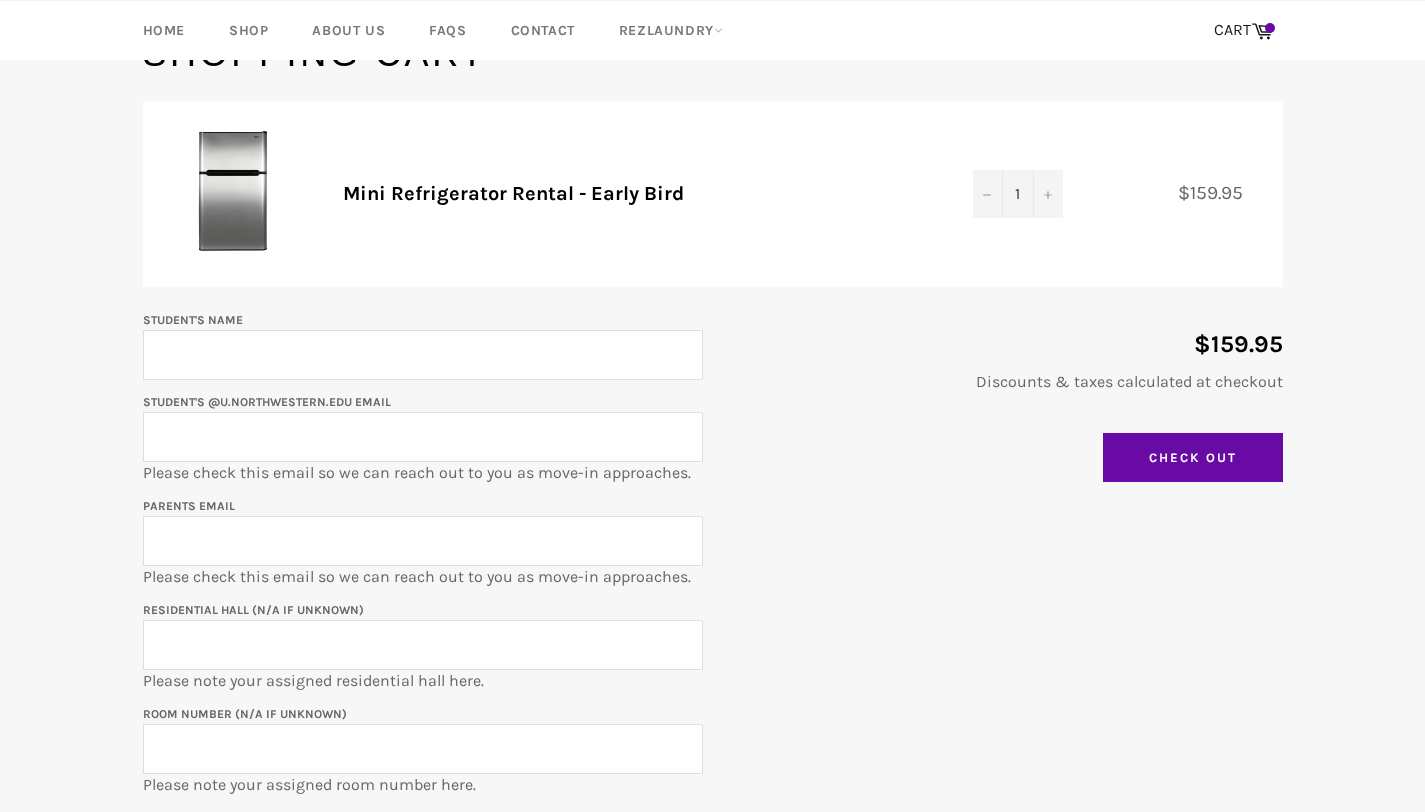 scroll, scrollTop: 168, scrollLeft: 0, axis: vertical 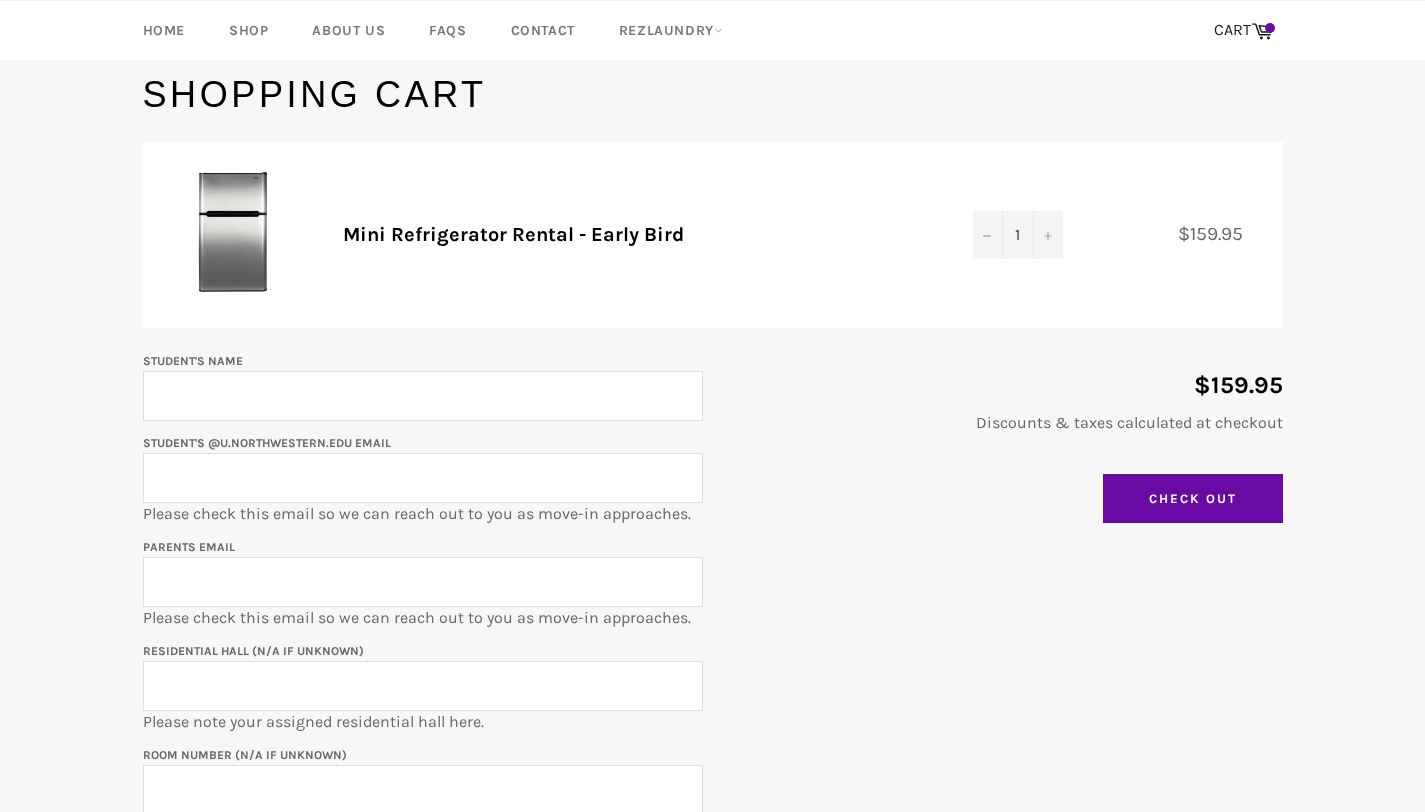 click on "Student's Name" at bounding box center (423, 396) 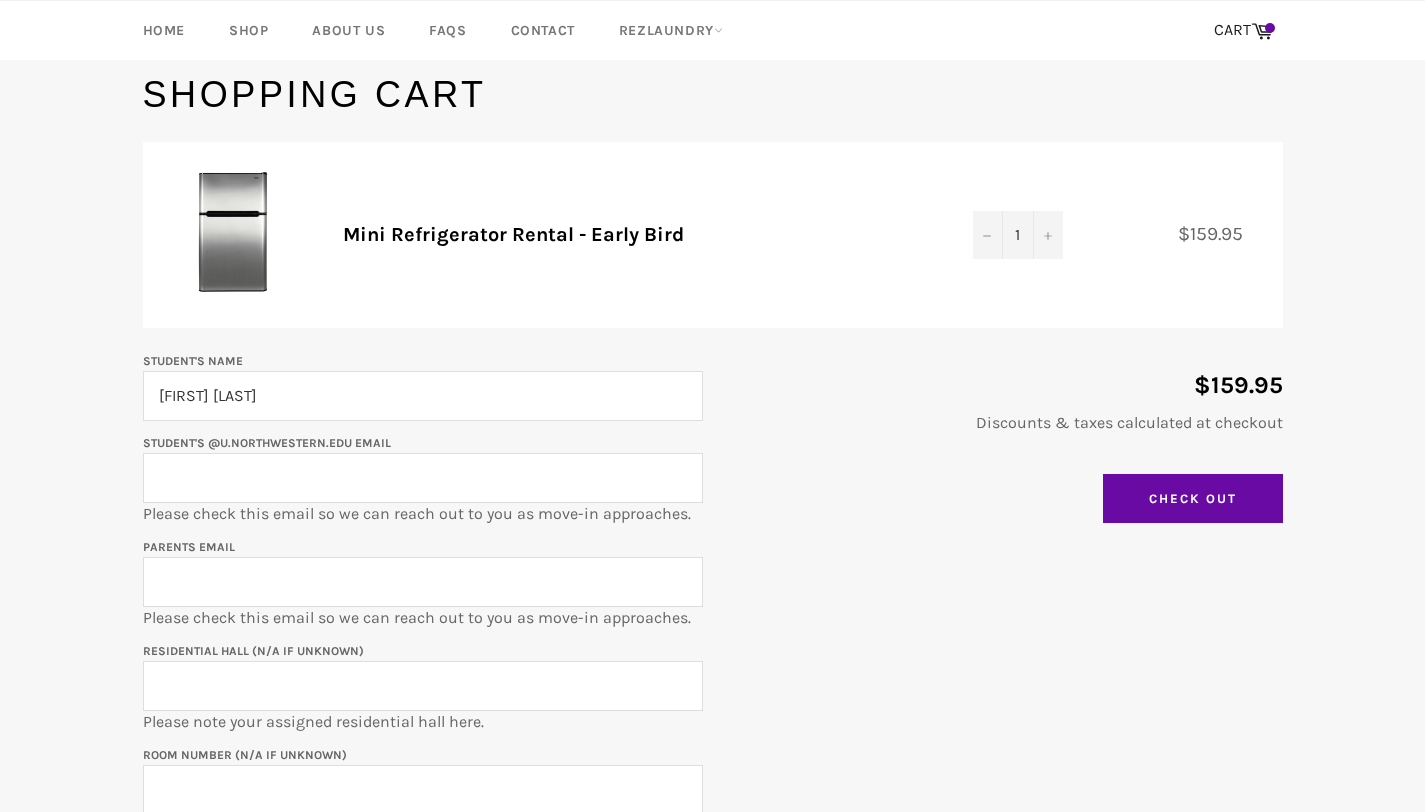 type on "Joseph Woldemichael" 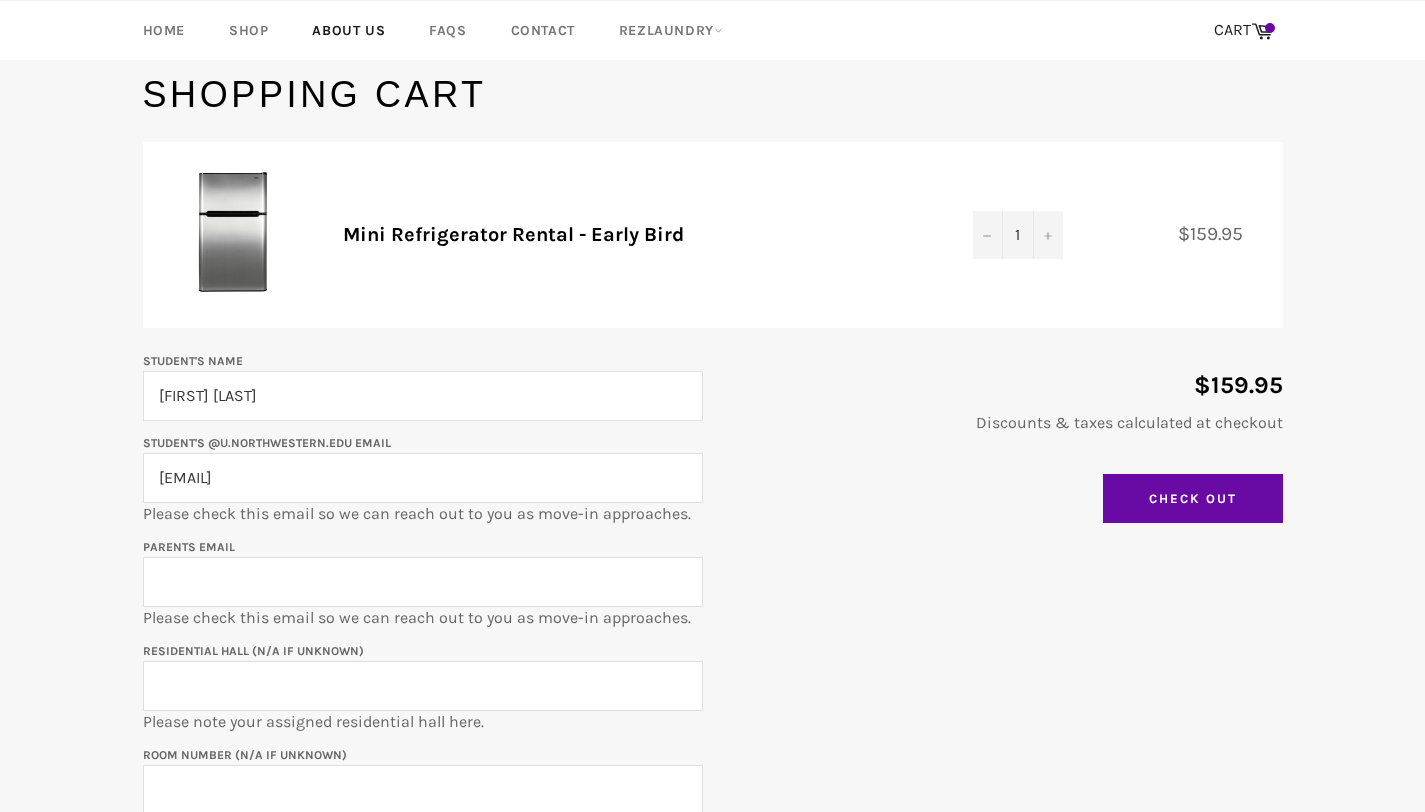 type on "josephwoldemichael2029@u.northwestern.edu" 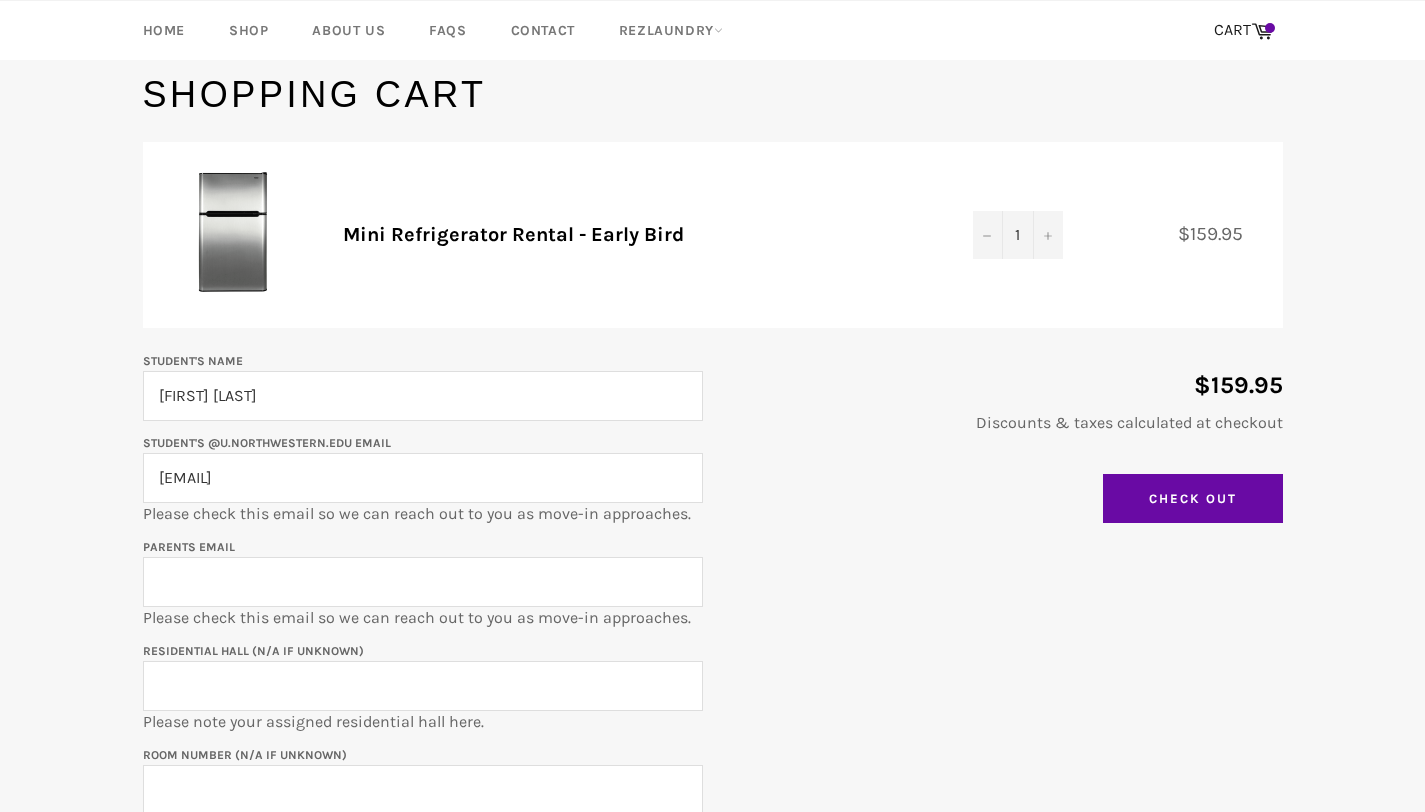 click on "Parents email" at bounding box center (423, 582) 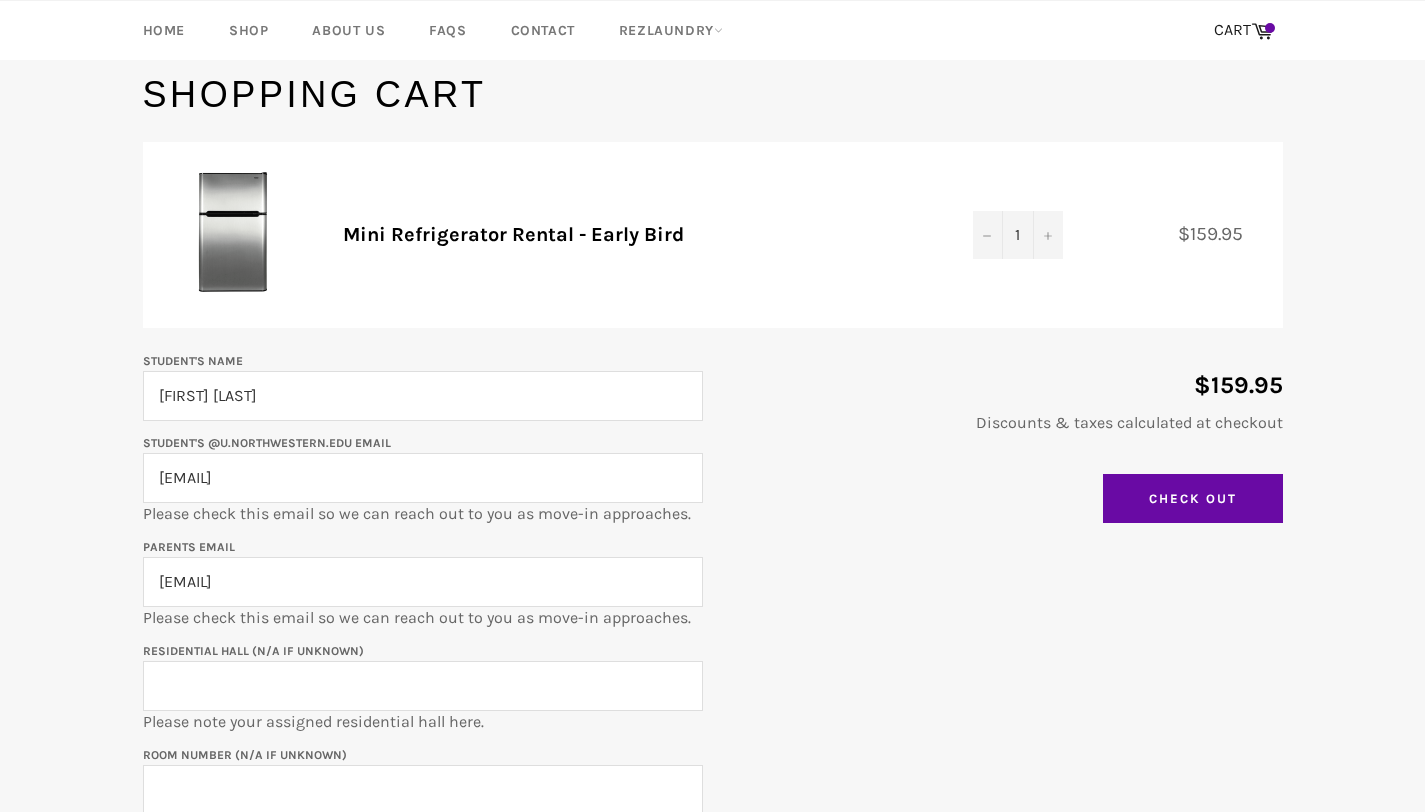 type on "getemeseret@gmail.com" 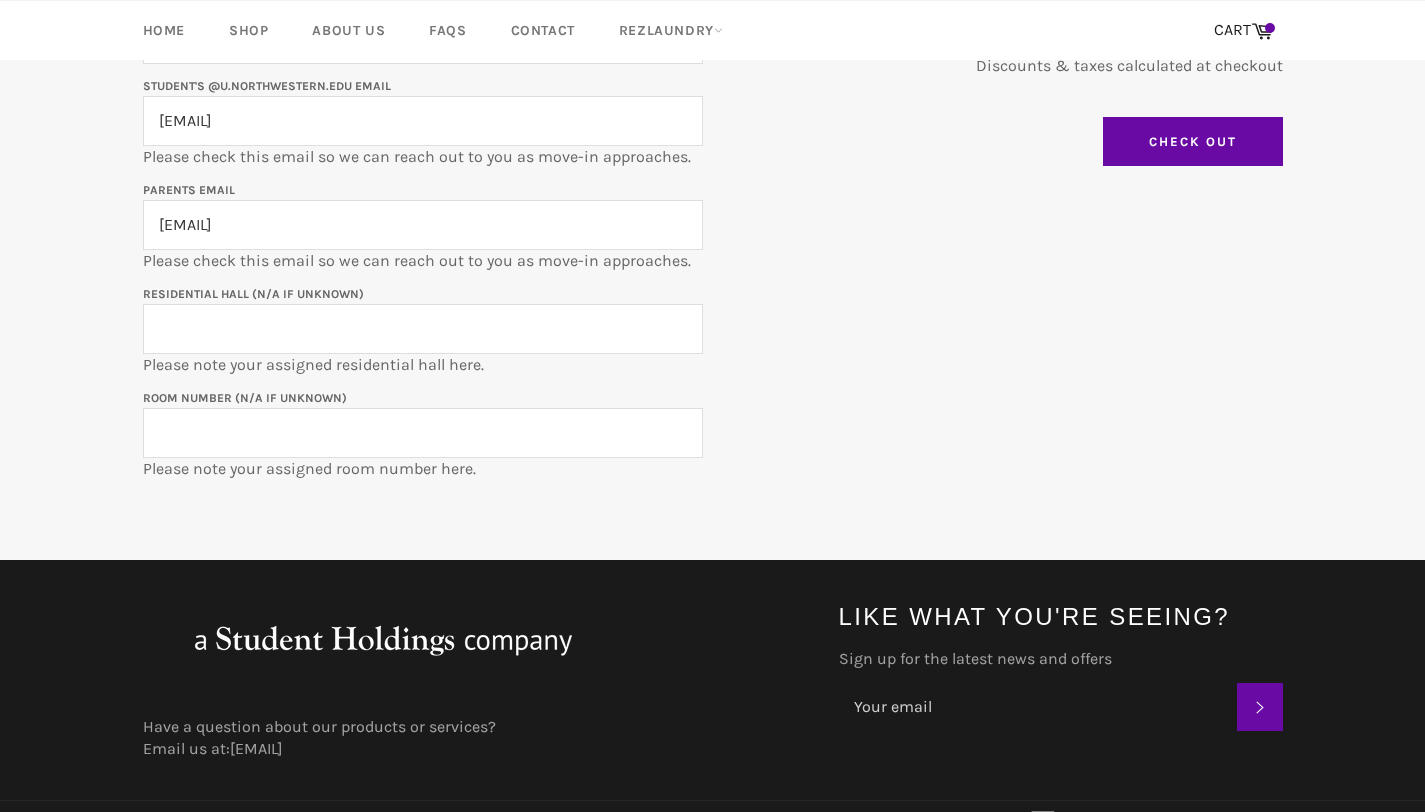 scroll, scrollTop: 532, scrollLeft: 0, axis: vertical 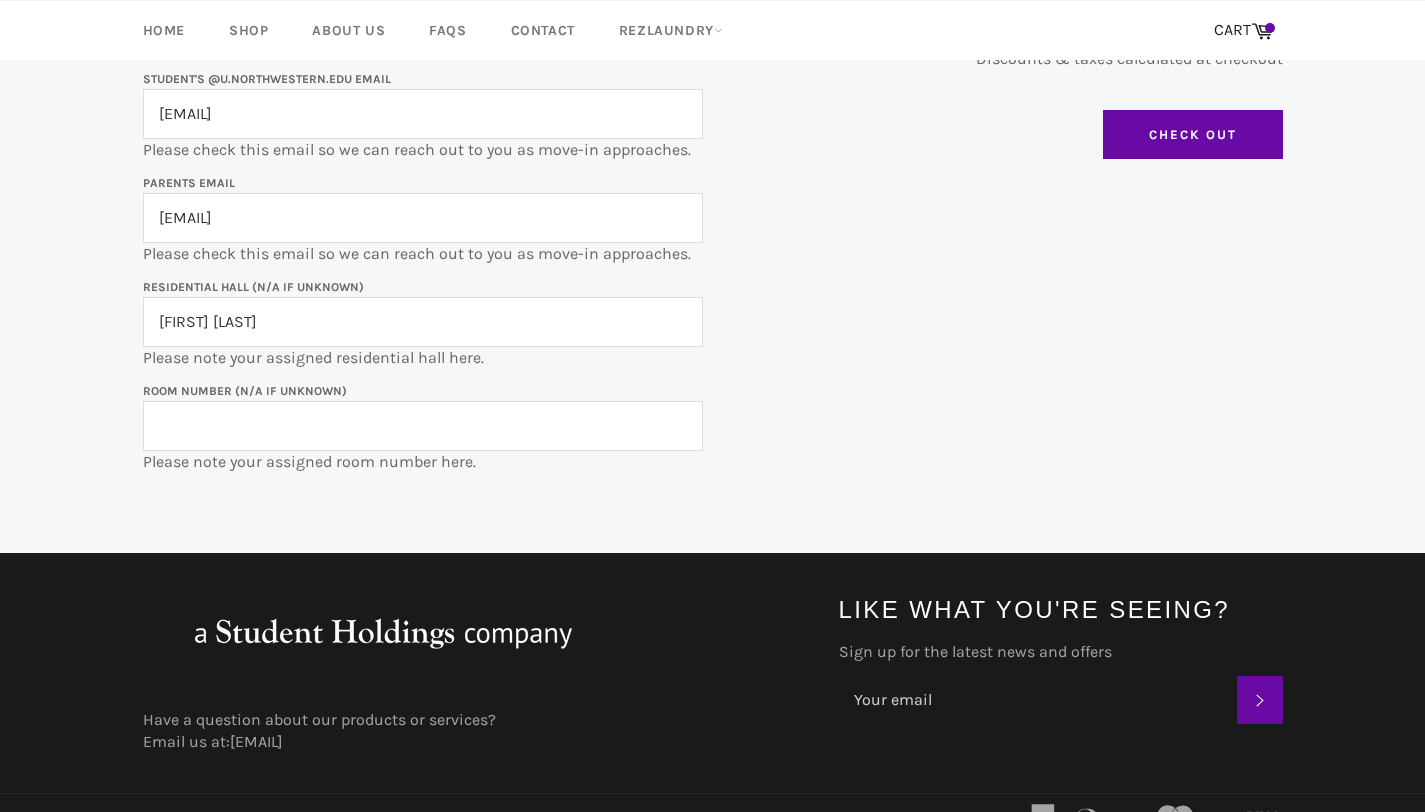 type on "Allison Hall" 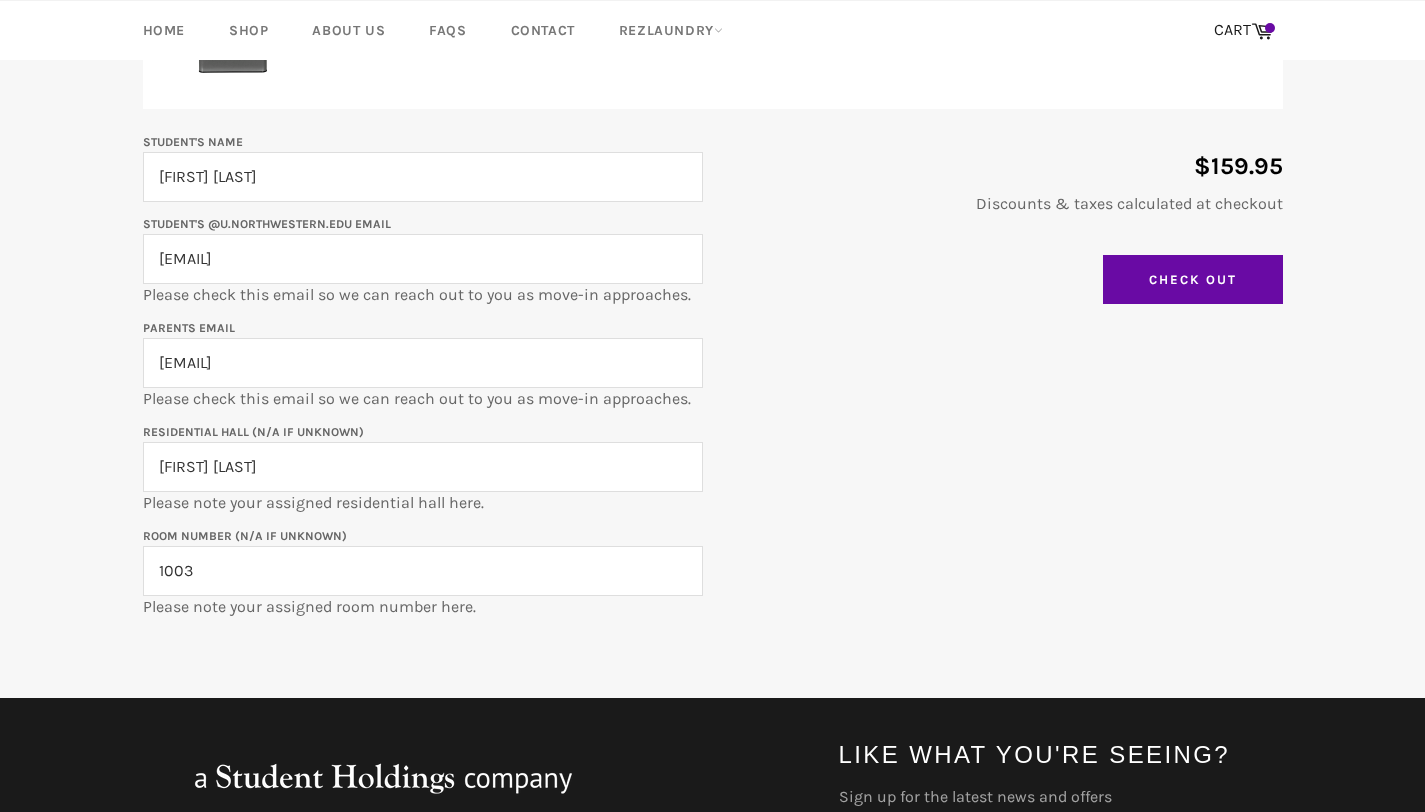 scroll, scrollTop: 377, scrollLeft: 0, axis: vertical 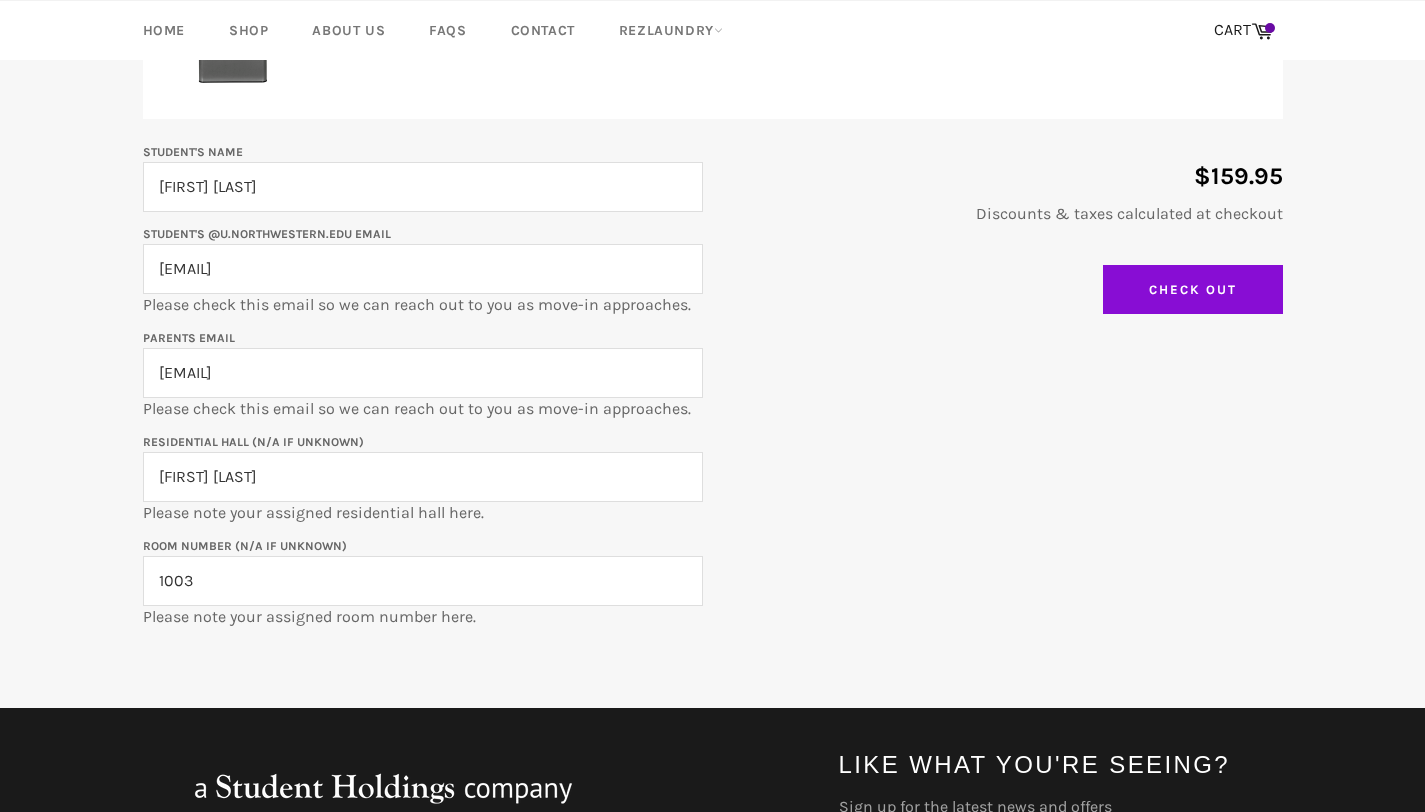 type on "1003" 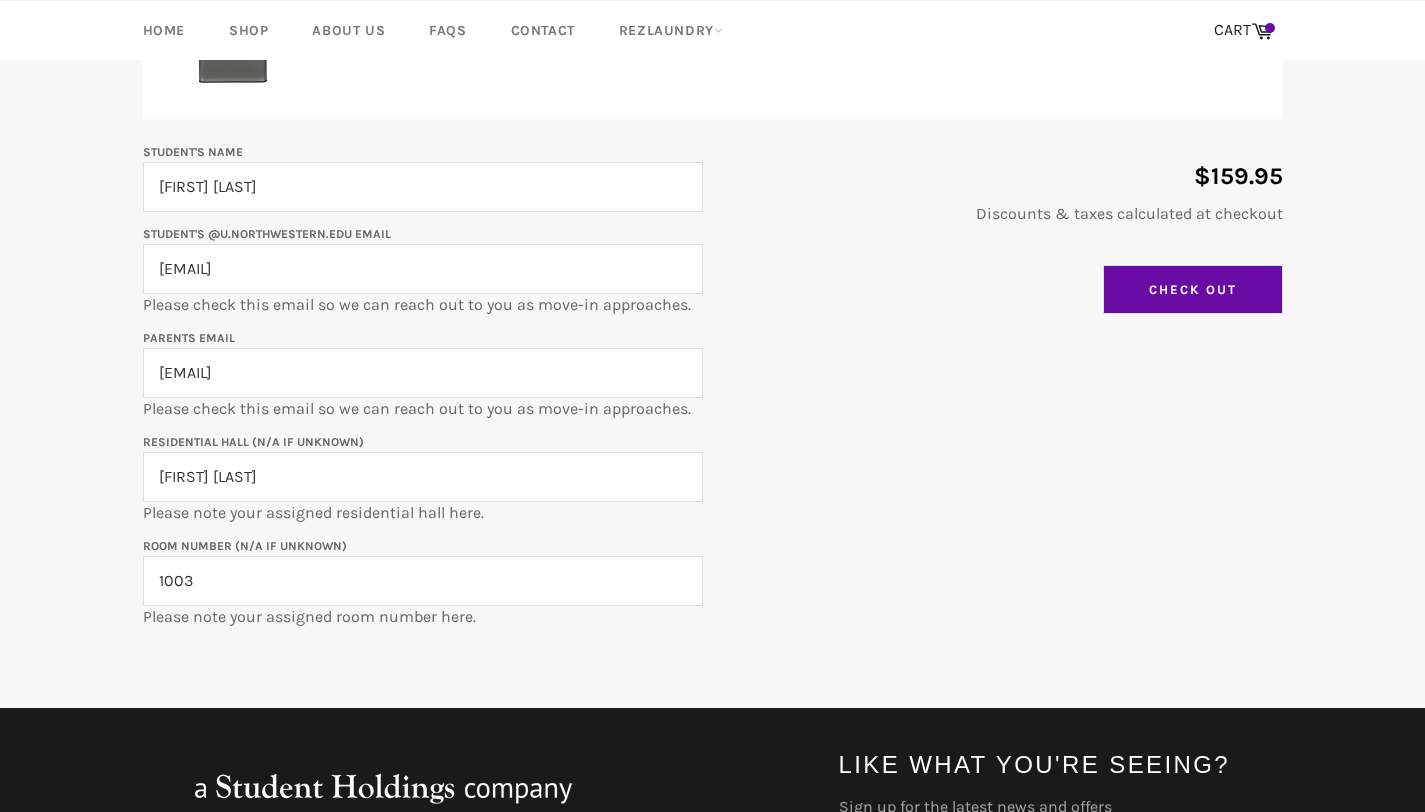 click on "Check Out" at bounding box center (1193, 290) 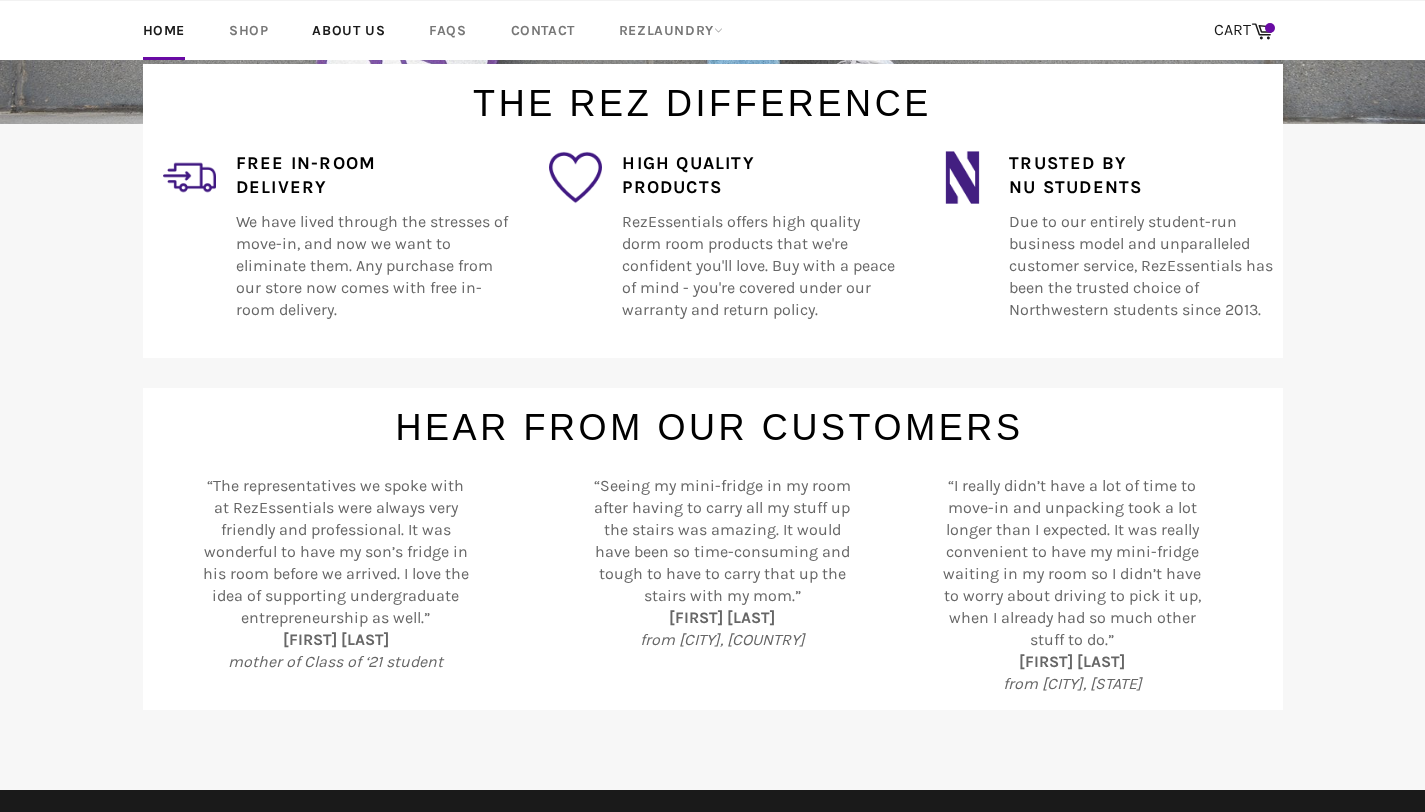 scroll, scrollTop: 656, scrollLeft: 0, axis: vertical 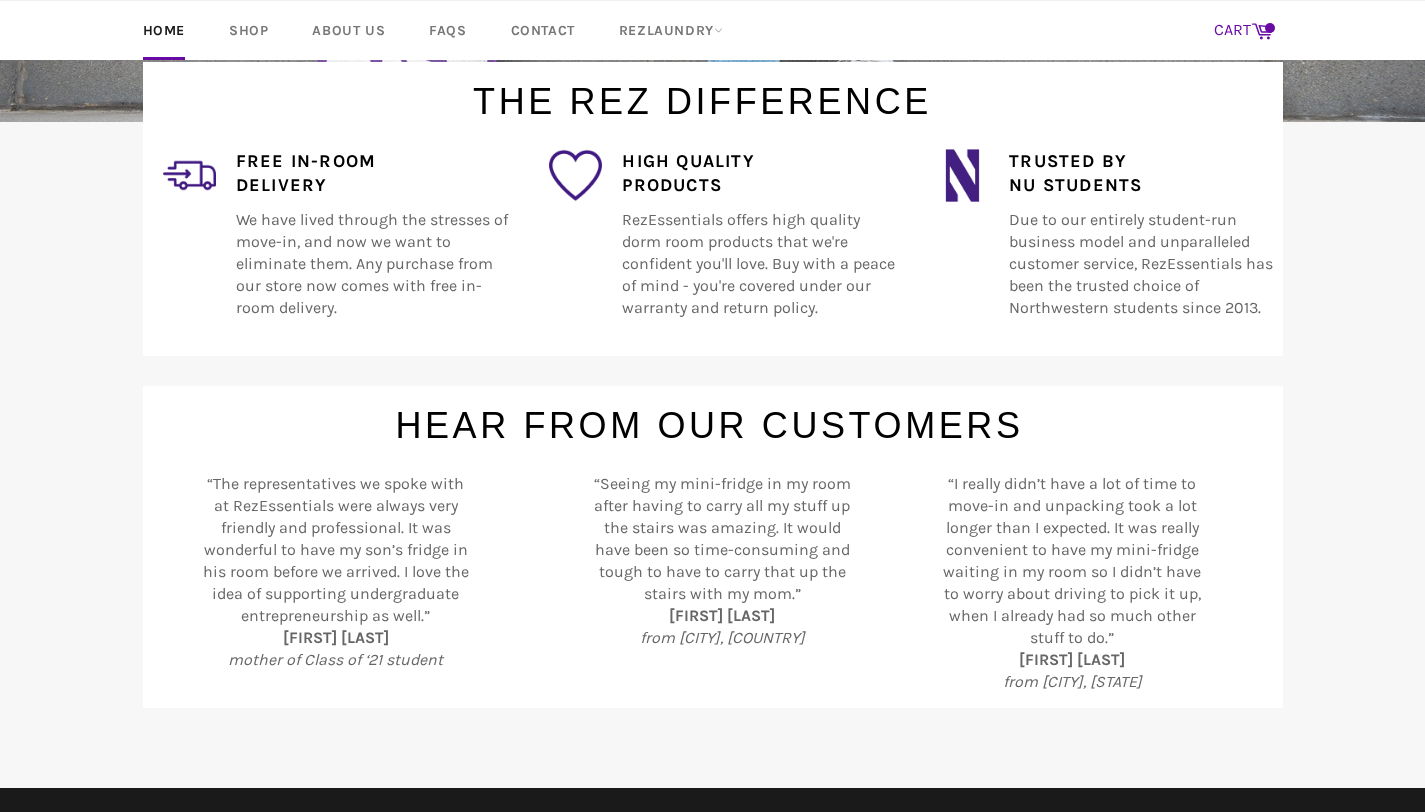 click 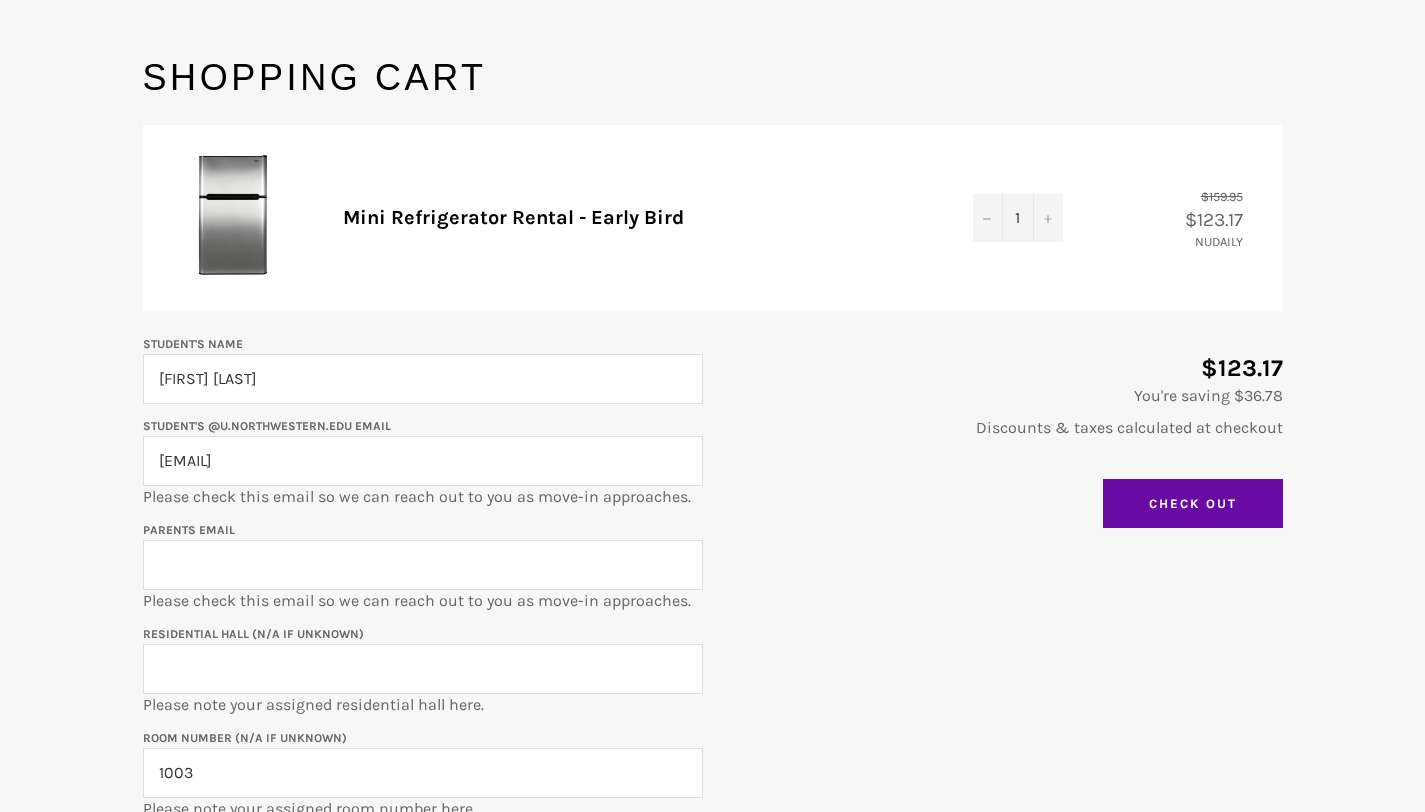scroll, scrollTop: 189, scrollLeft: 0, axis: vertical 